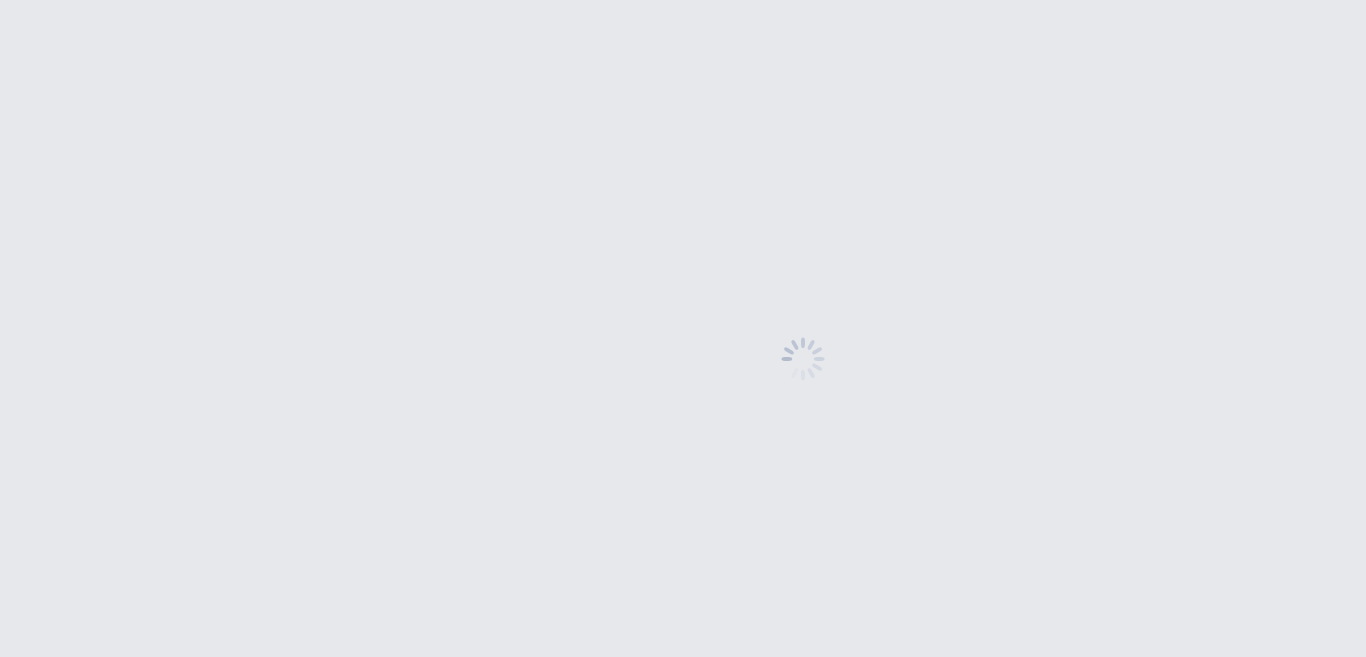 scroll, scrollTop: 0, scrollLeft: 0, axis: both 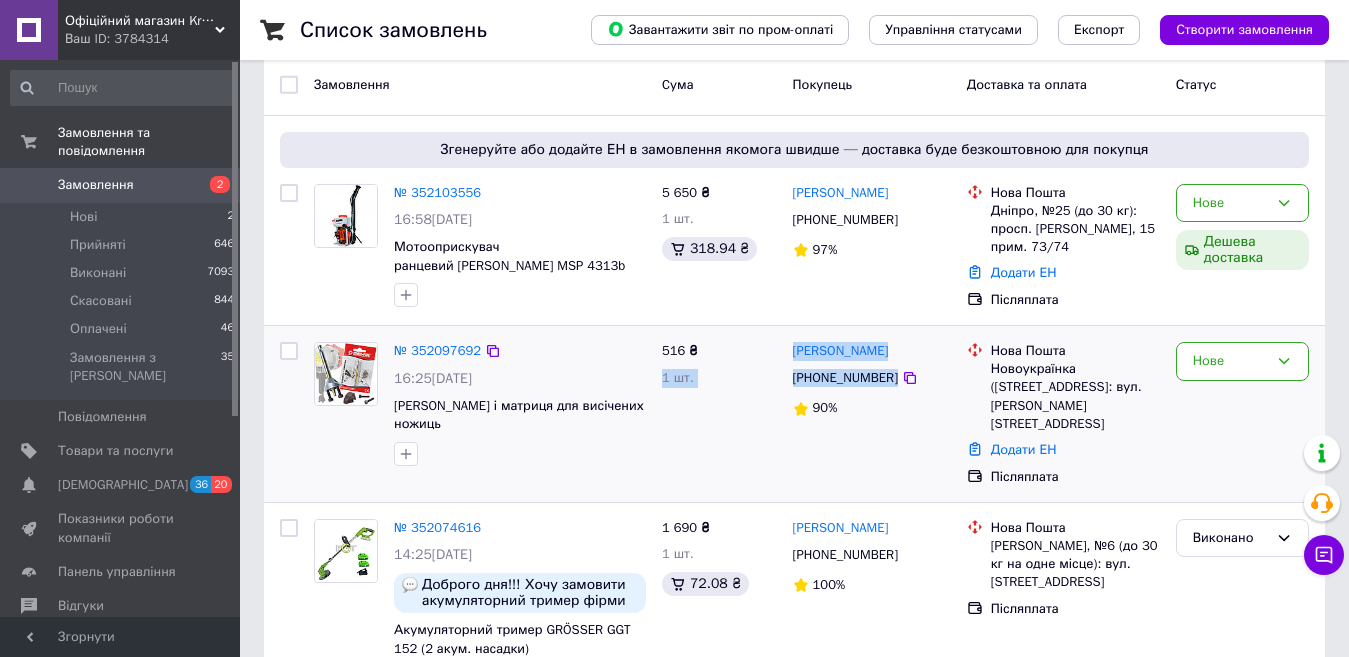 drag, startPoint x: 778, startPoint y: 339, endPoint x: 904, endPoint y: 366, distance: 128.86038 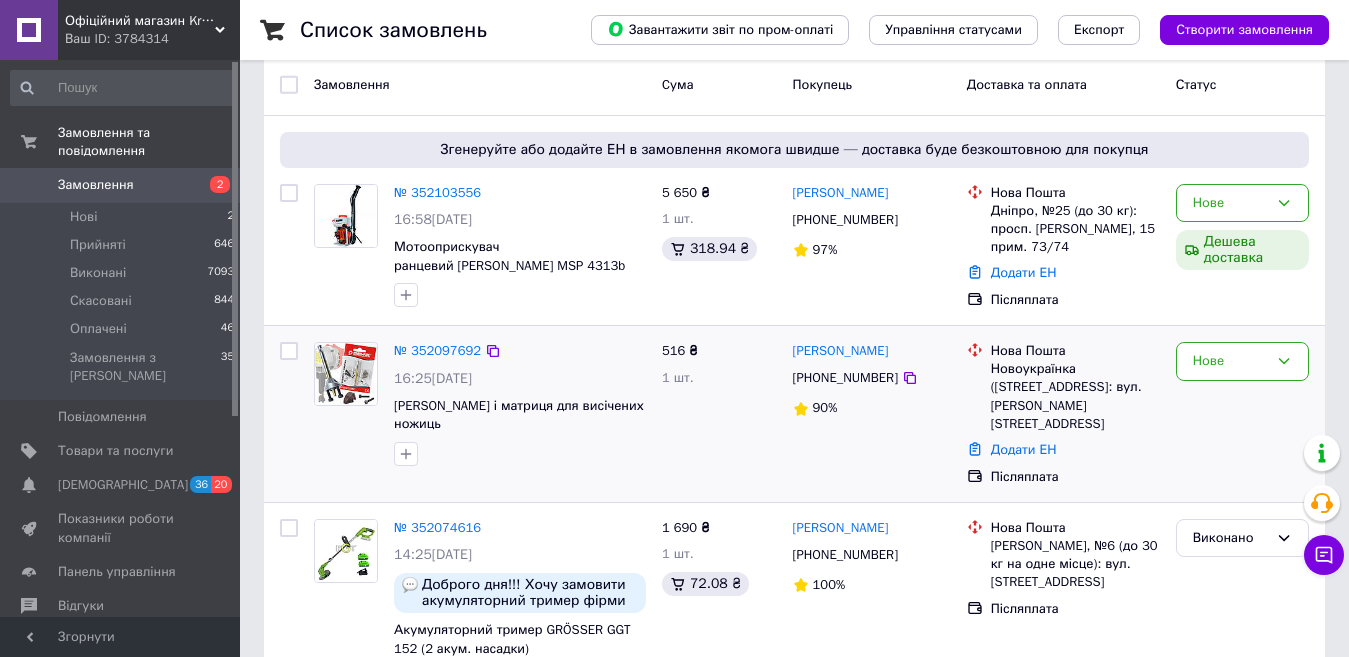 click on "Сергій Соколовський +380959051111 90%" at bounding box center (872, 414) 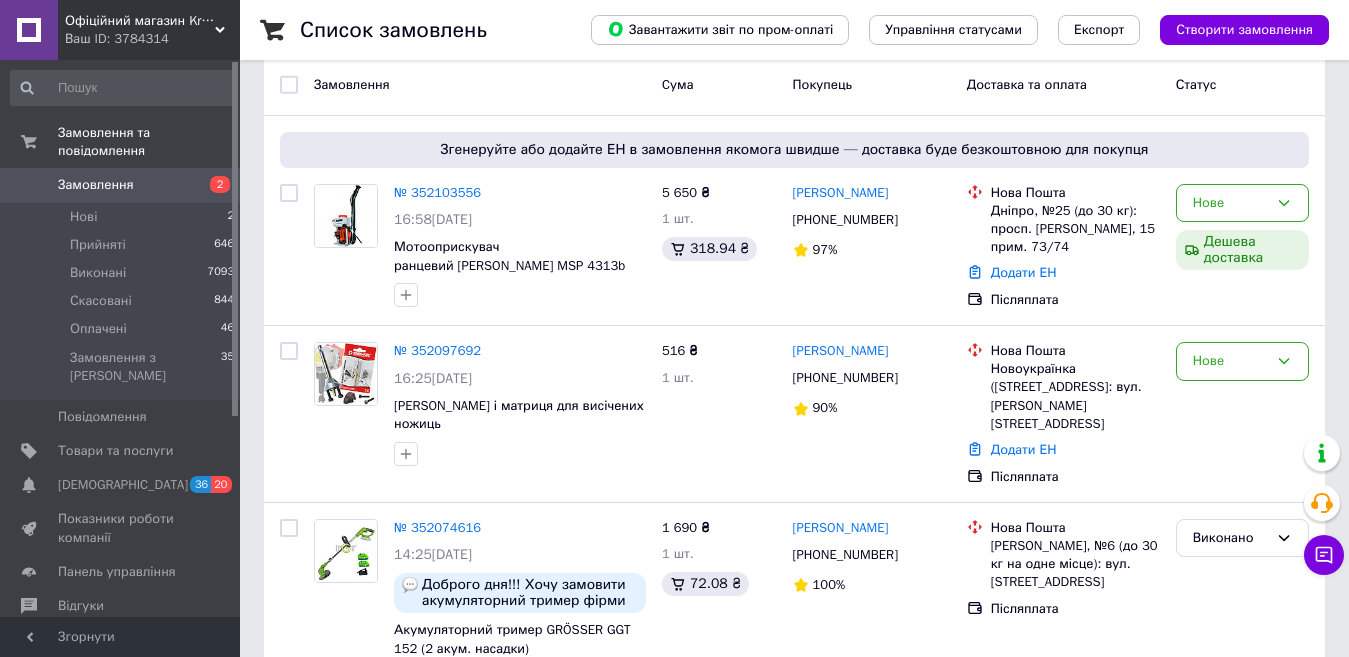 click on "[PERSON_NAME]" at bounding box center (841, 351) 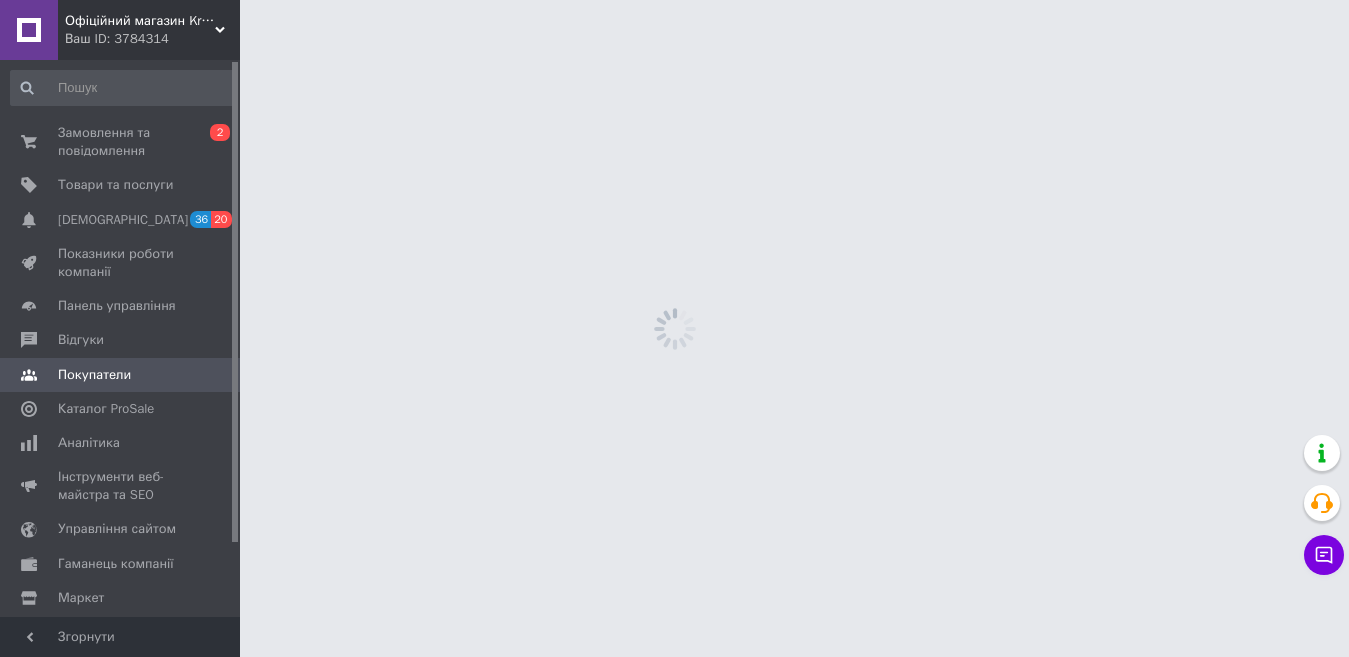 scroll, scrollTop: 0, scrollLeft: 0, axis: both 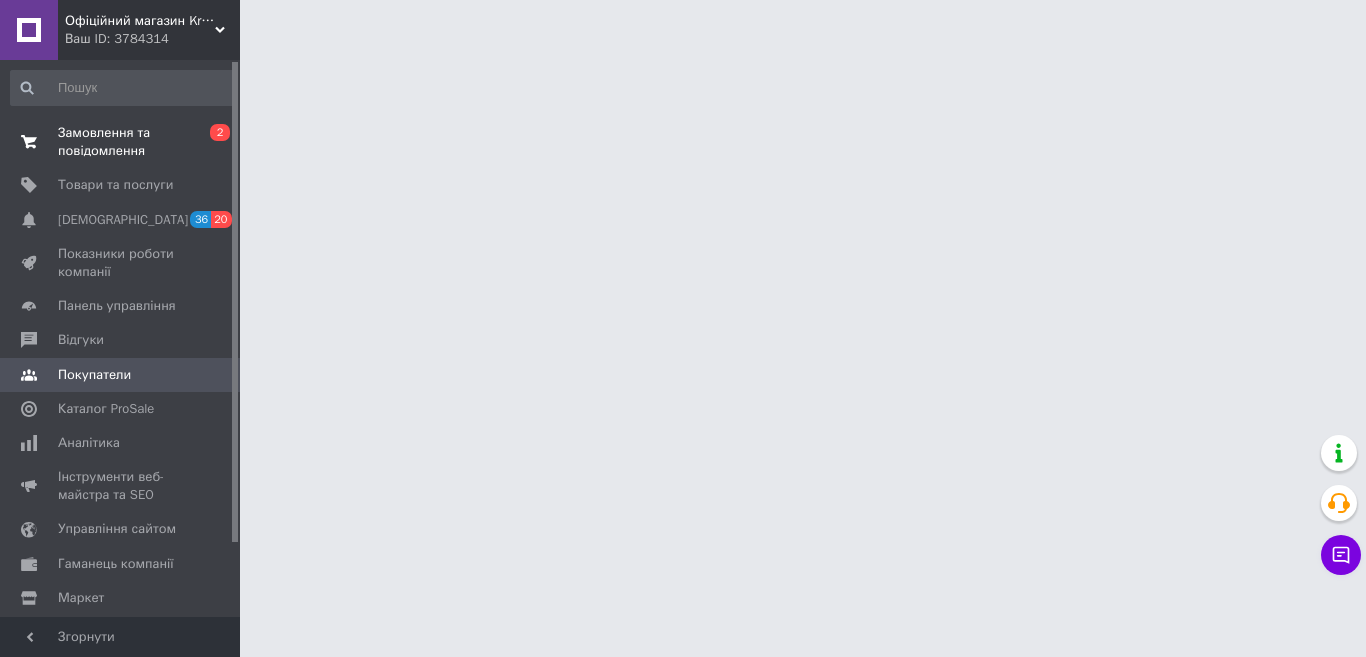 click on "Замовлення та повідомлення" at bounding box center (121, 142) 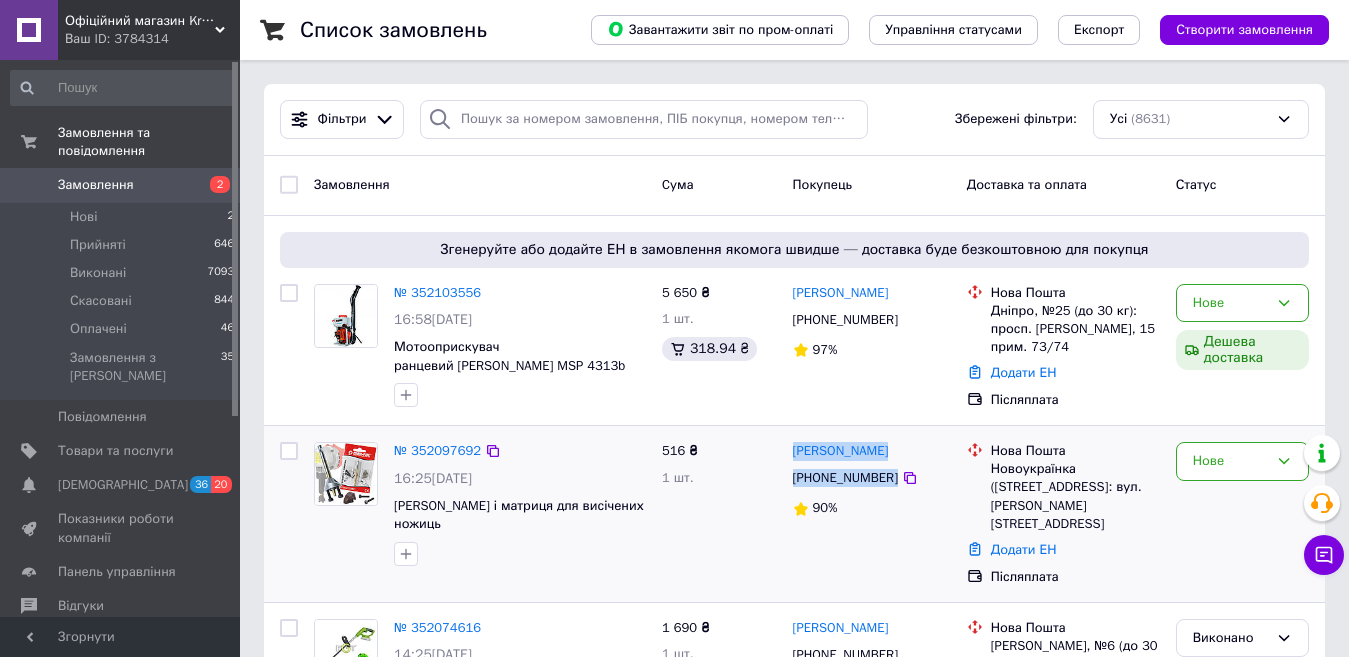 drag, startPoint x: 789, startPoint y: 432, endPoint x: 922, endPoint y: 474, distance: 139.47401 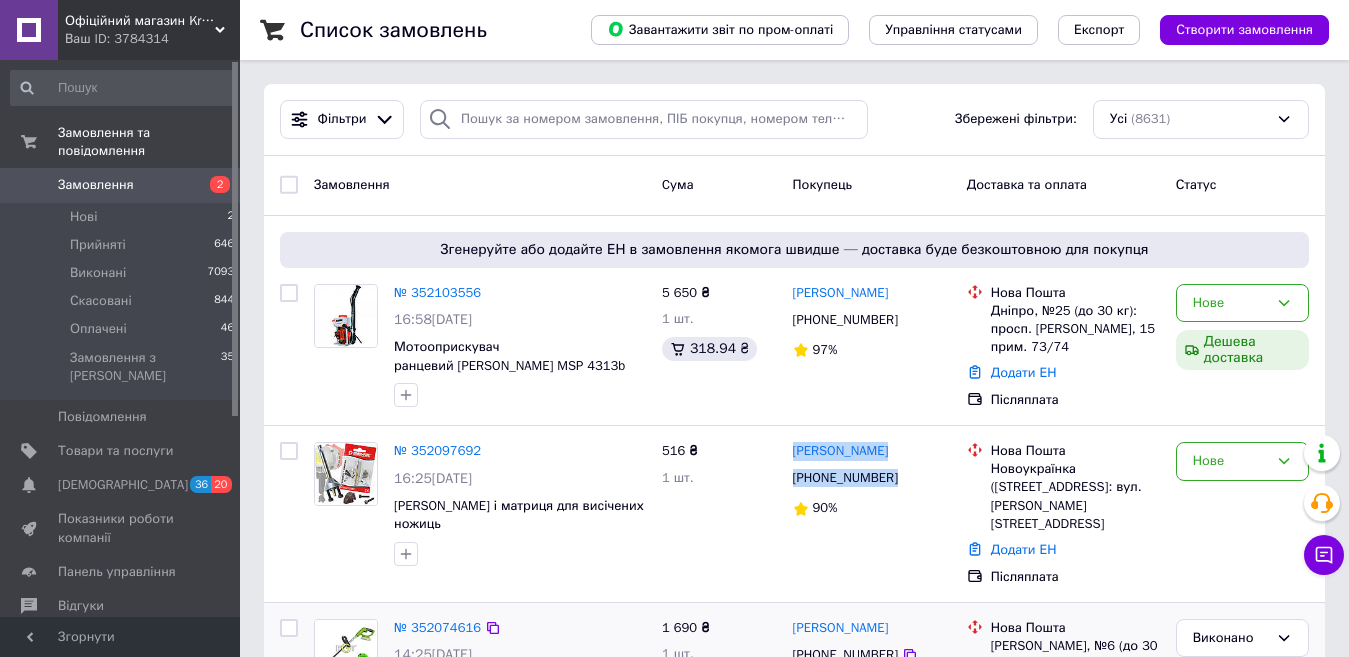 copy on "Сергій Соколовський +380959051111" 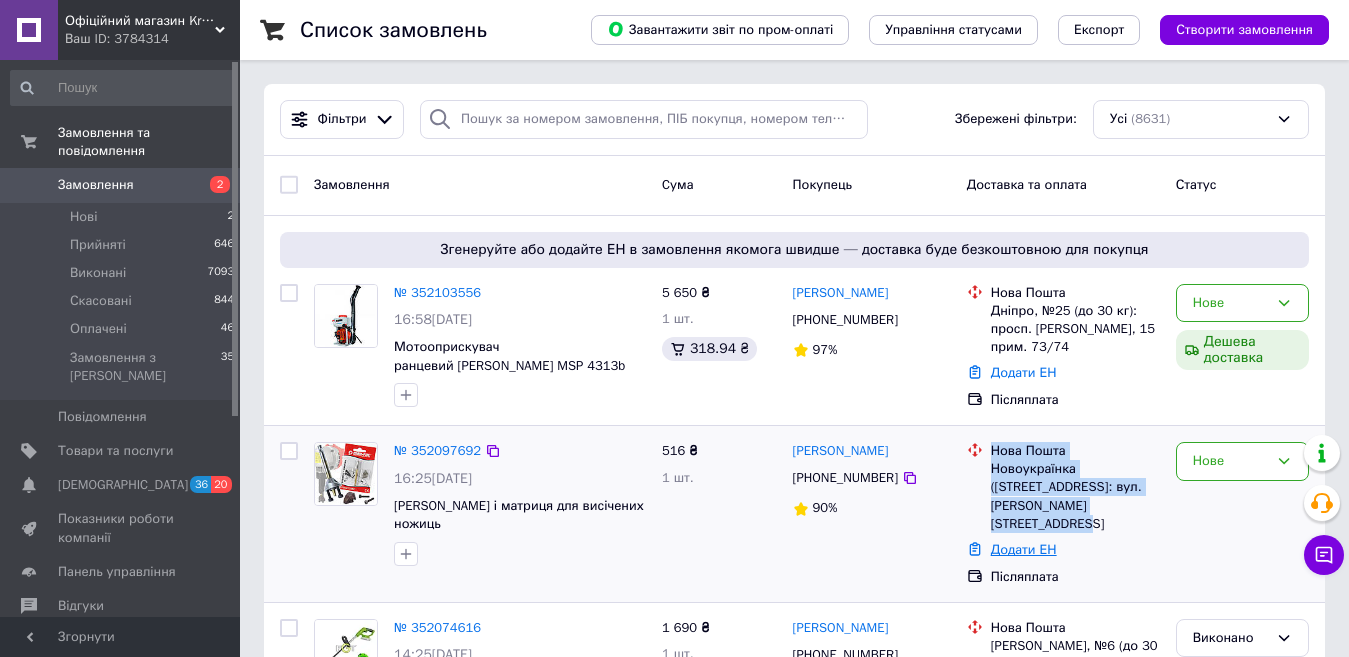 drag, startPoint x: 985, startPoint y: 479, endPoint x: 1046, endPoint y: 523, distance: 75.21303 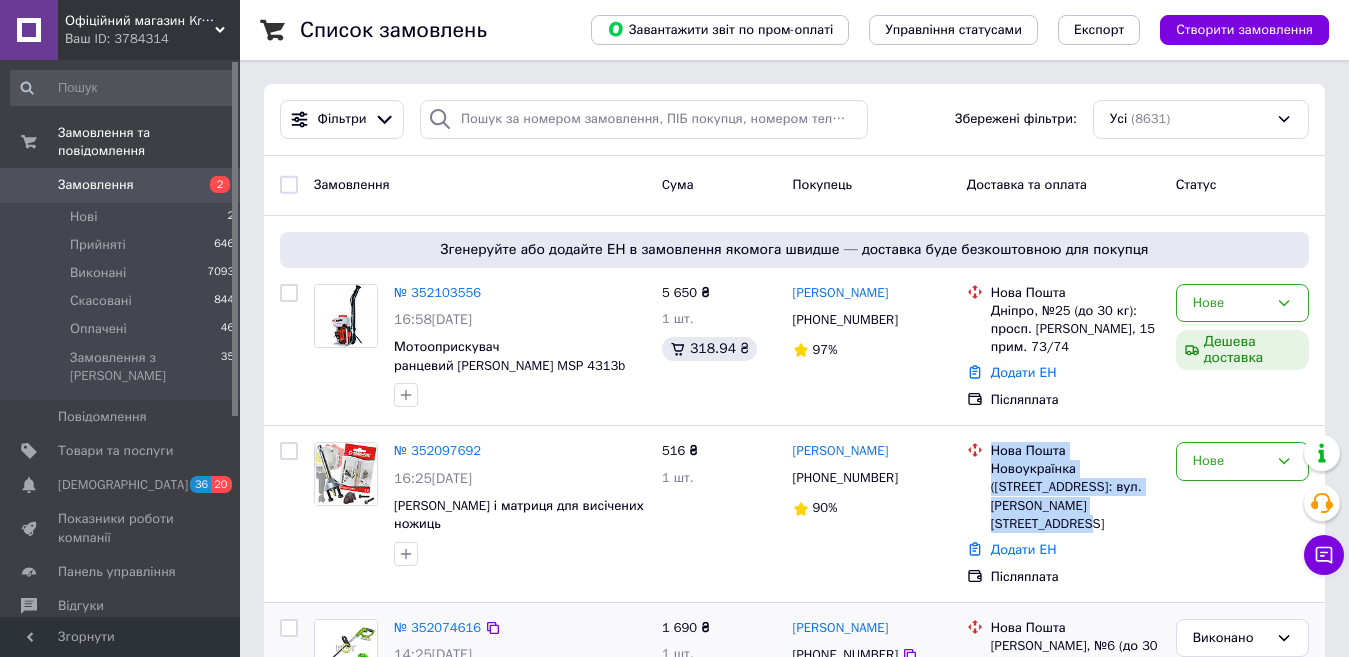 copy on "Нова Пошта Новоукраїнка (Кіровоградська обл.), №1: вул. Миколи Вороного, 90" 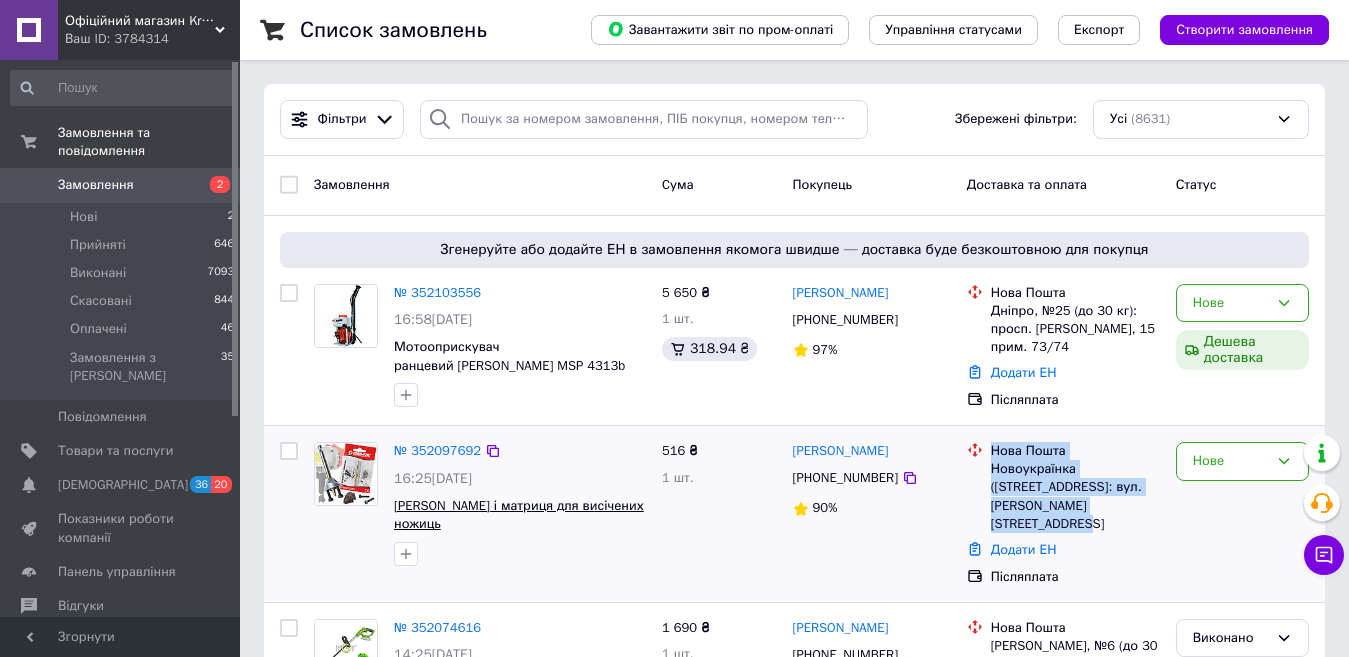 drag, startPoint x: 396, startPoint y: 495, endPoint x: 498, endPoint y: 502, distance: 102.239914 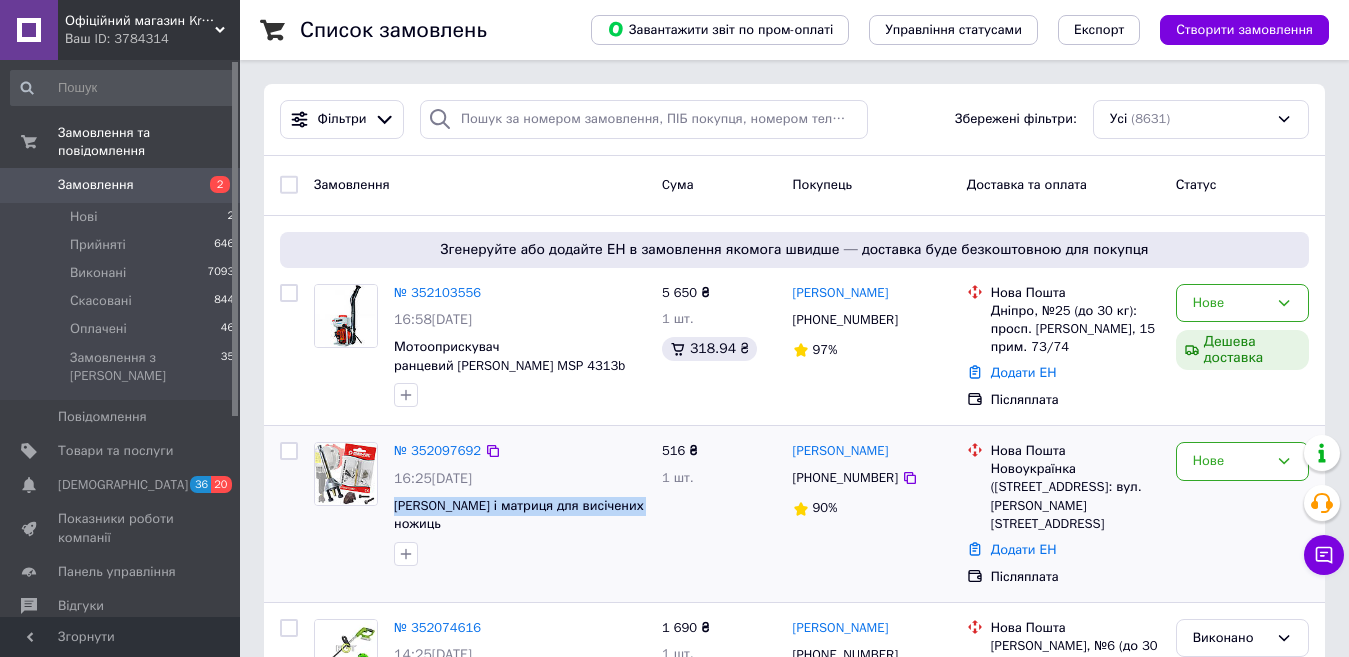 drag, startPoint x: 386, startPoint y: 495, endPoint x: 644, endPoint y: 502, distance: 258.09494 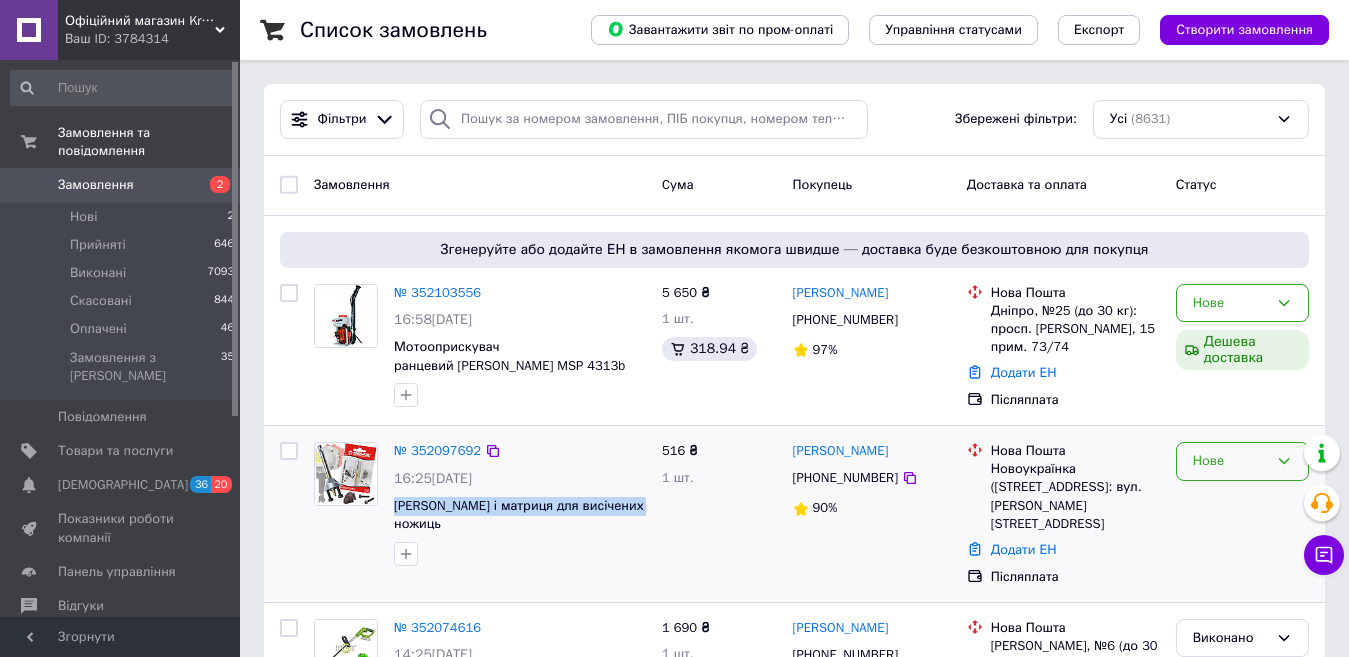 drag, startPoint x: 1234, startPoint y: 449, endPoint x: 1238, endPoint y: 474, distance: 25.317978 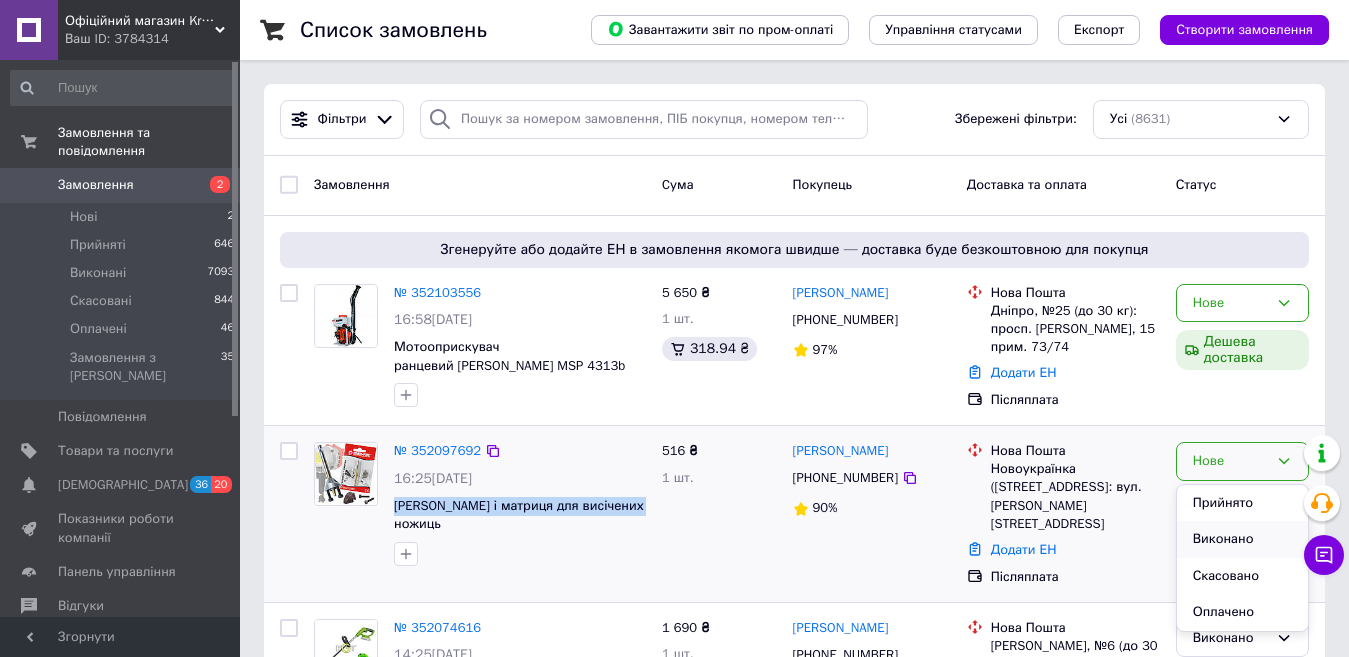 click on "Виконано" at bounding box center (1242, 539) 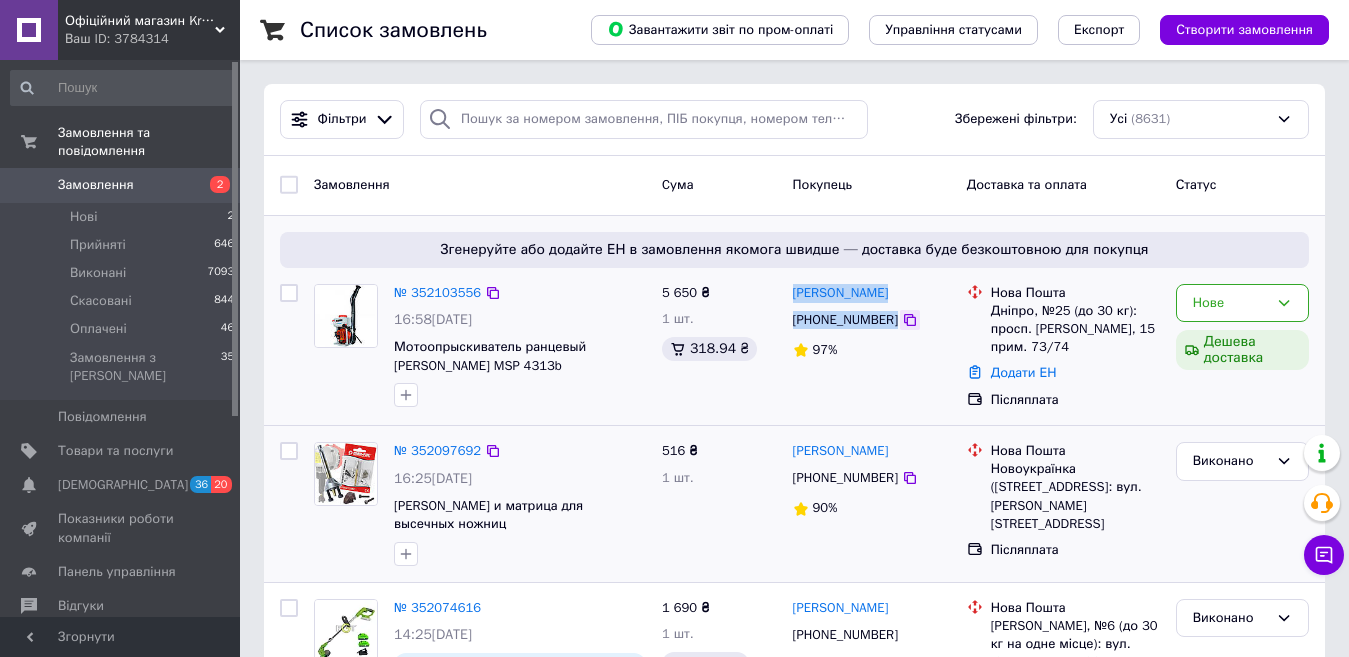 drag, startPoint x: 788, startPoint y: 287, endPoint x: 905, endPoint y: 315, distance: 120.30378 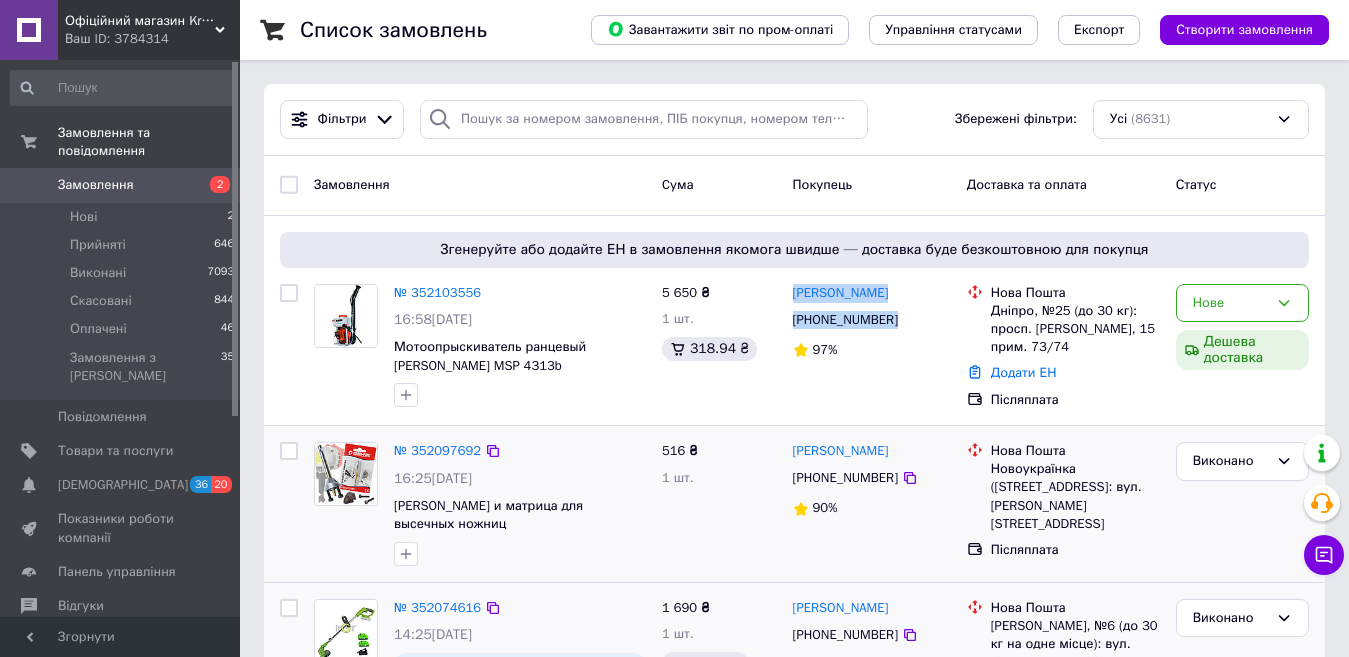 copy on "Ігор Кулик +380675657128" 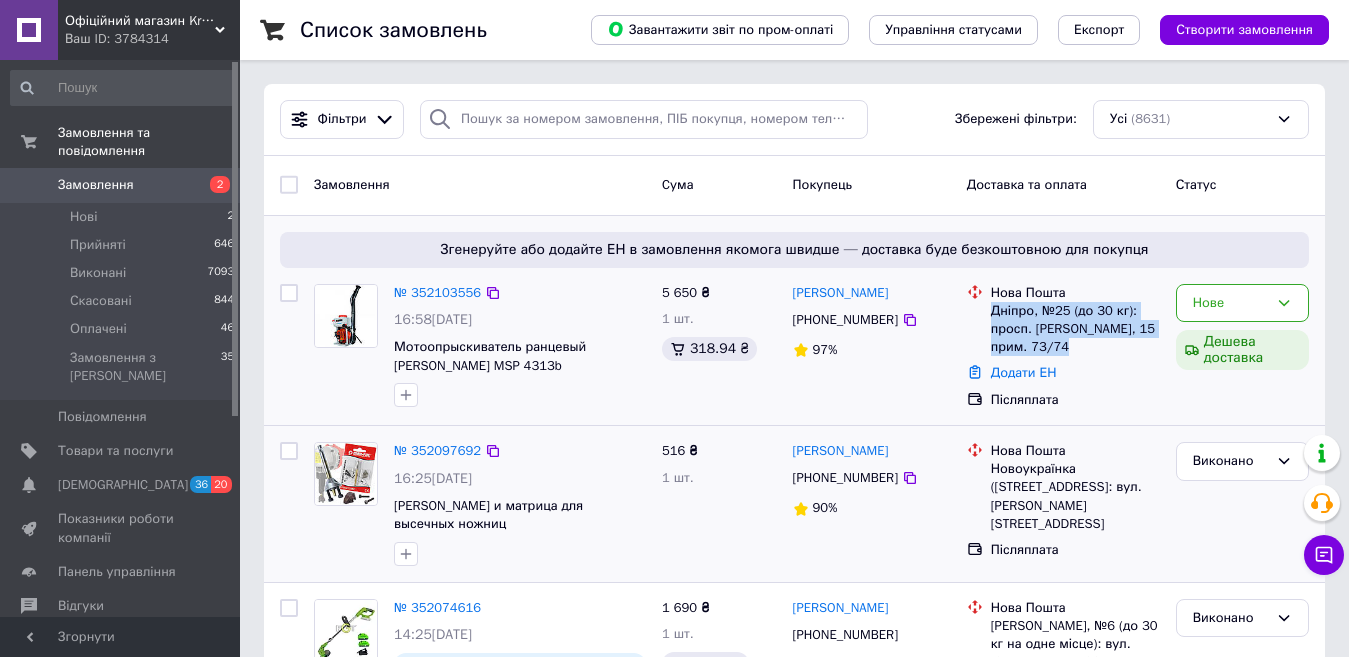 drag, startPoint x: 988, startPoint y: 310, endPoint x: 1092, endPoint y: 346, distance: 110.054535 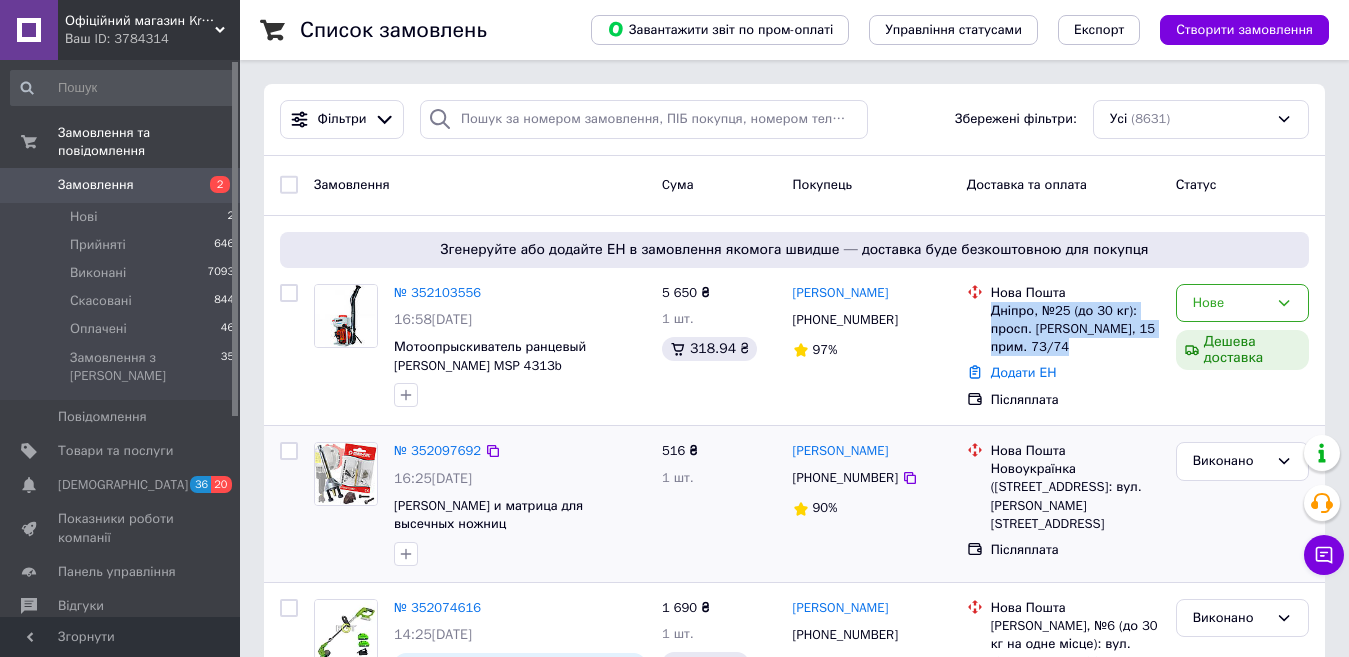 copy on "Дніпро, №25 (до 30 кг): просп. [PERSON_NAME], 15 прим. 73/74" 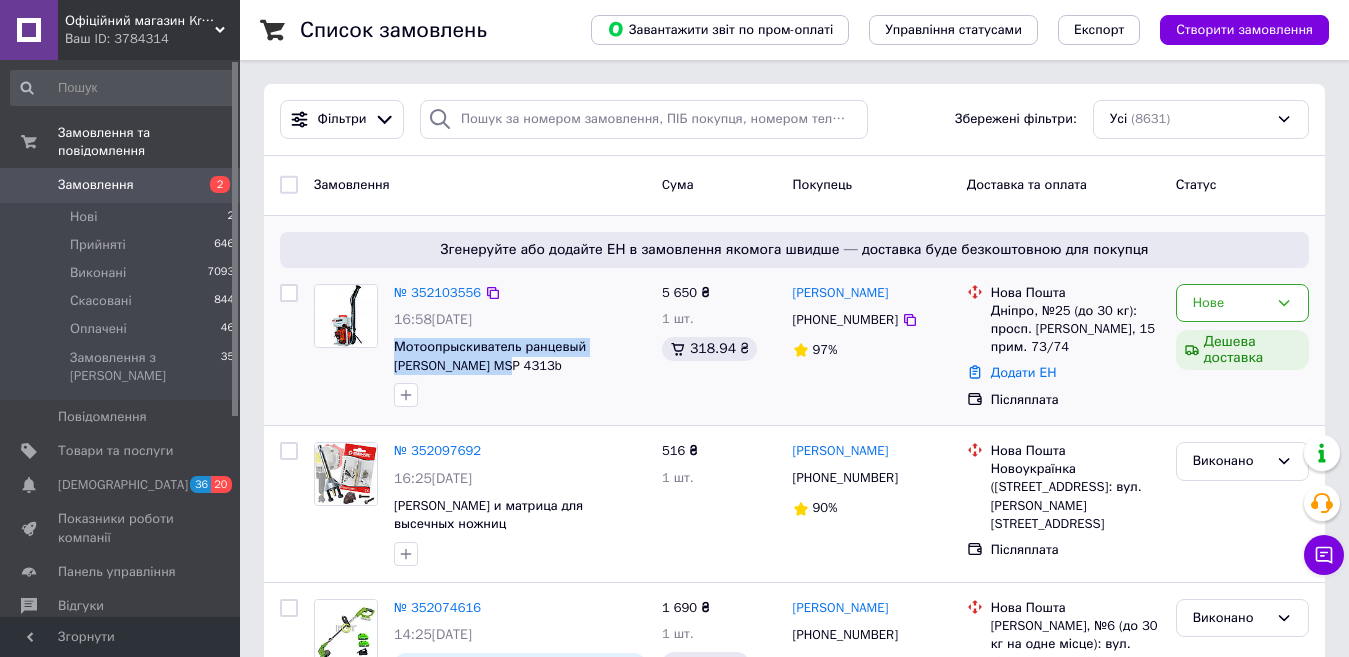 drag, startPoint x: 448, startPoint y: 370, endPoint x: 390, endPoint y: 345, distance: 63.15853 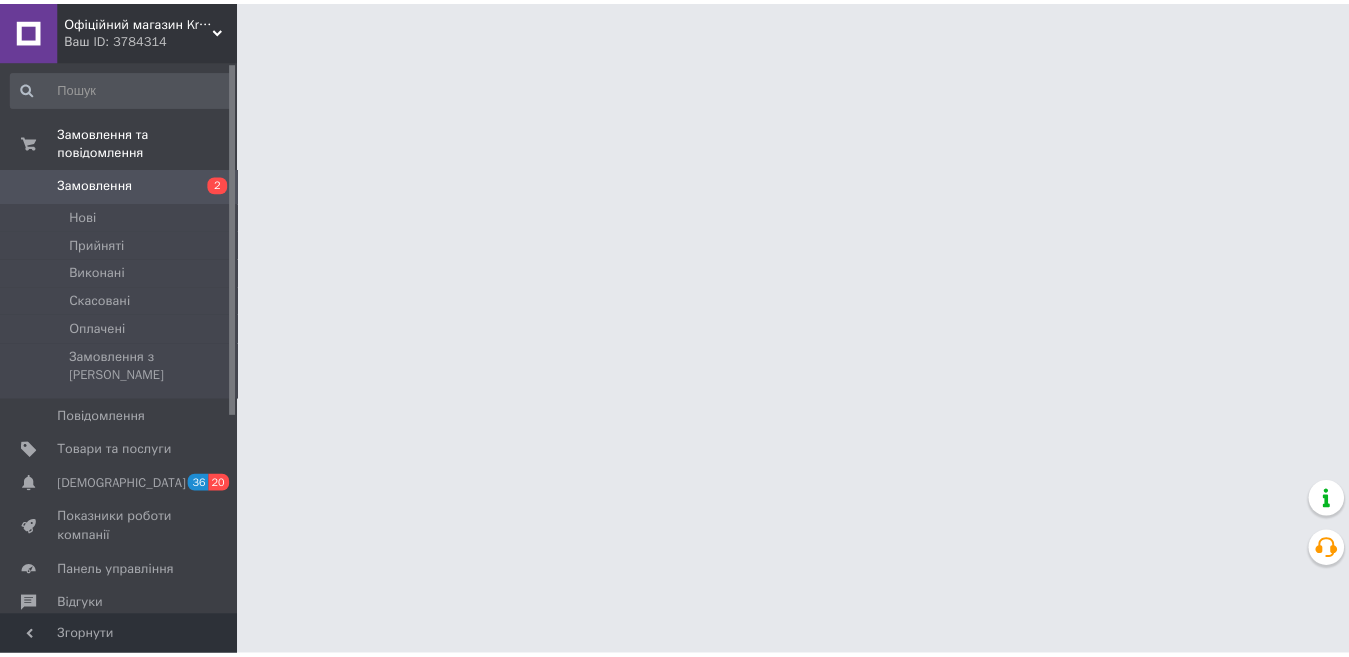 scroll, scrollTop: 0, scrollLeft: 0, axis: both 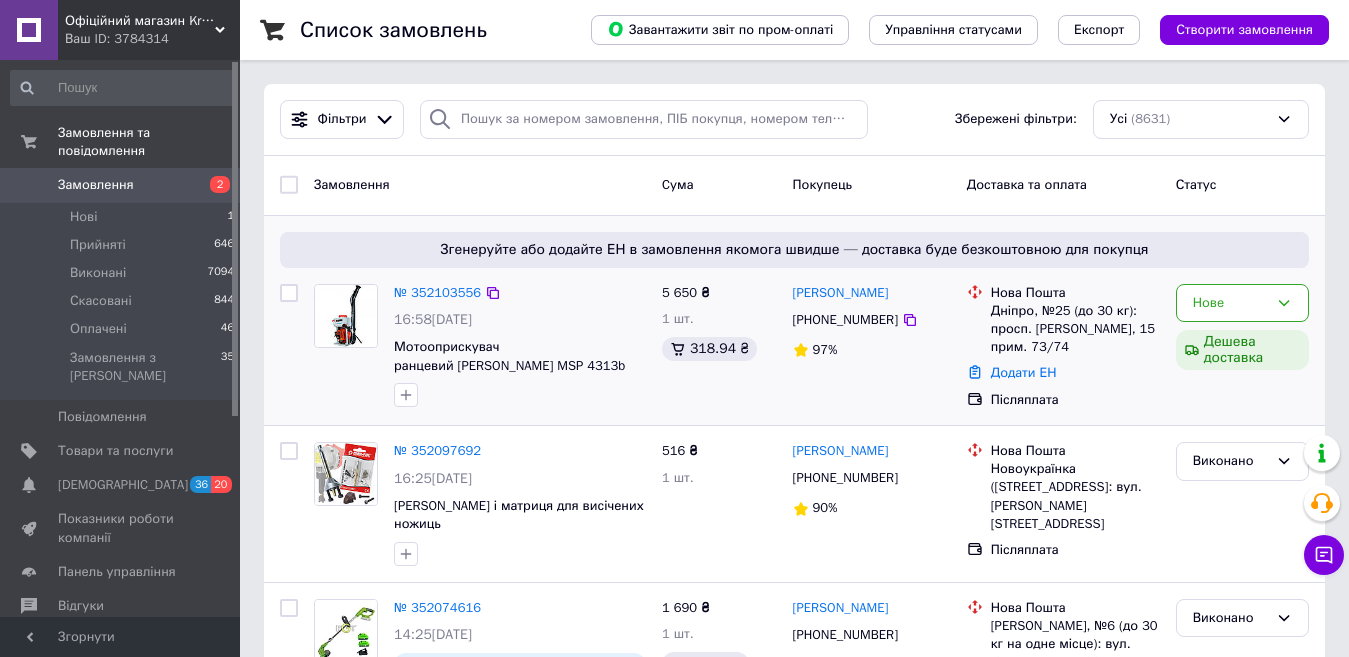 click on "№ 352103556 16:58[DATE] Мотооприскувач ранцевий [PERSON_NAME] MSP 4313b" at bounding box center [520, 346] 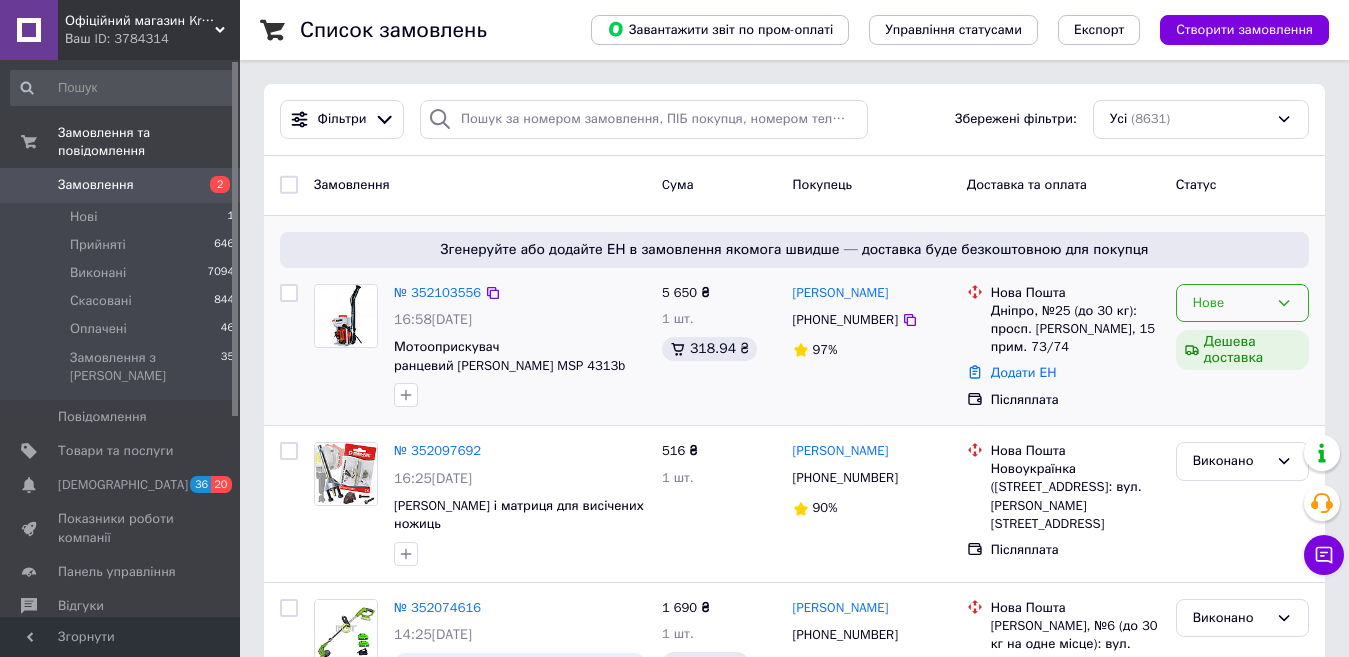 click on "Нове" at bounding box center [1230, 303] 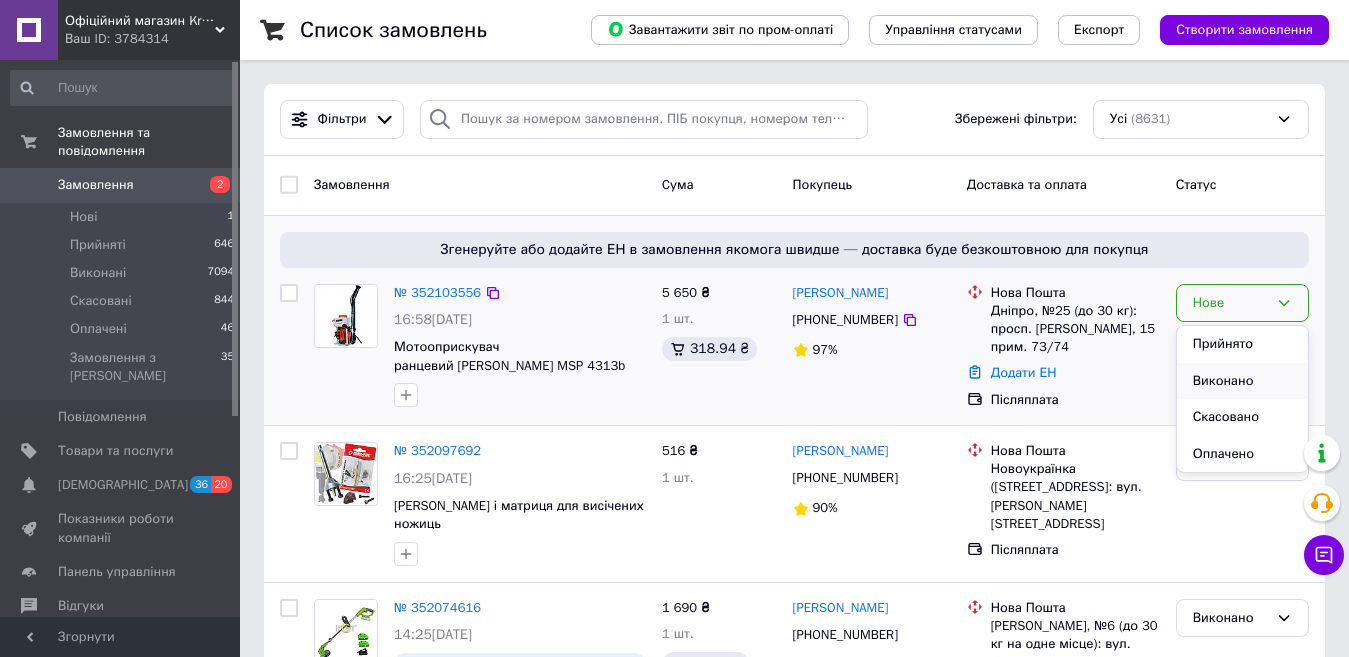 click on "Виконано" at bounding box center (1242, 381) 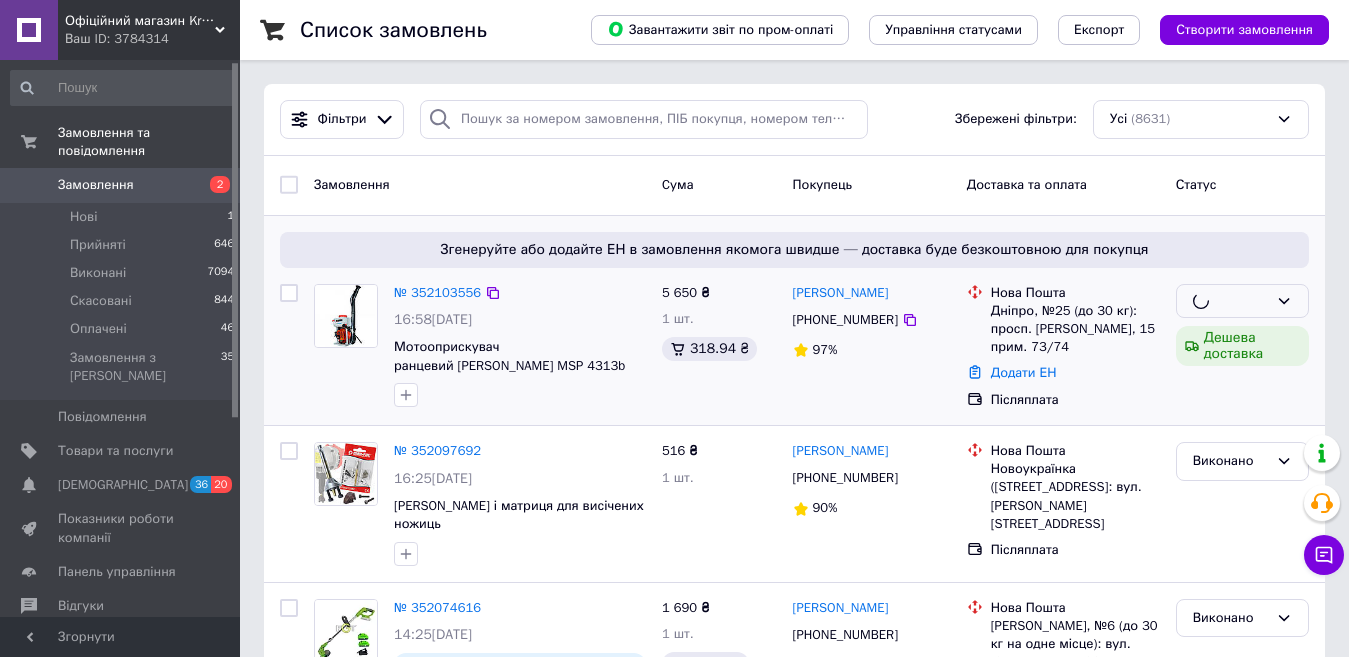 scroll, scrollTop: 200, scrollLeft: 0, axis: vertical 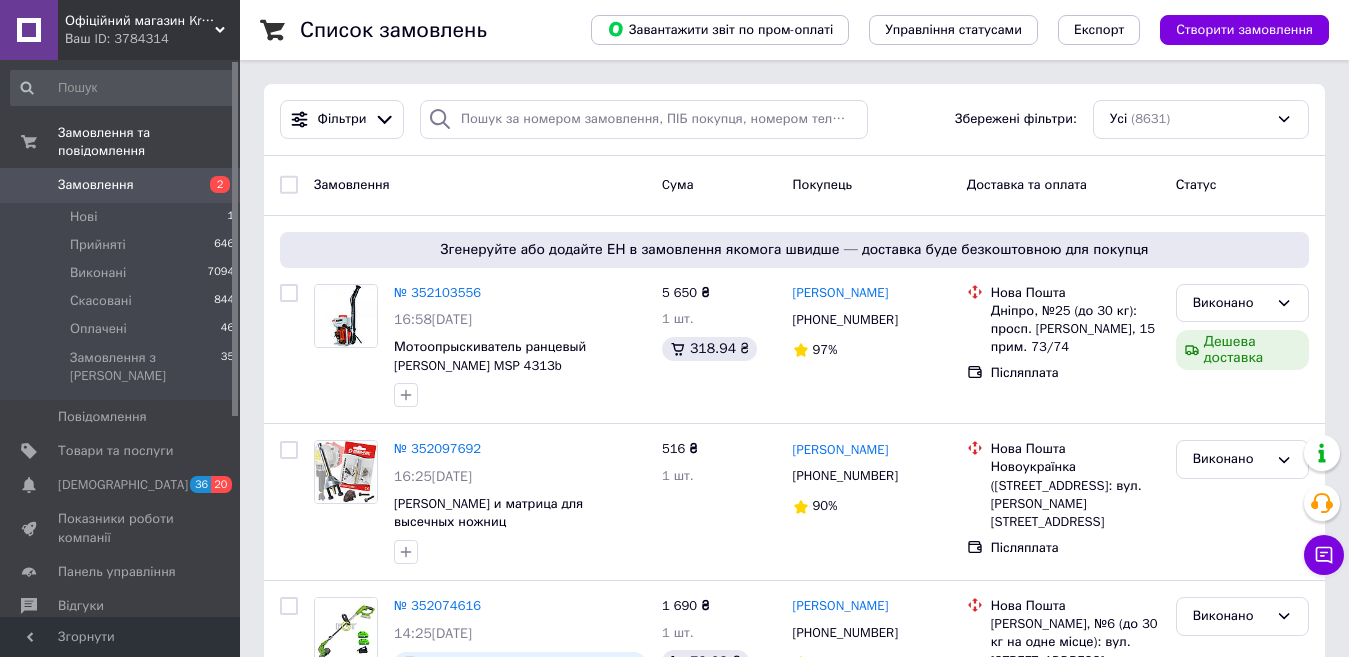 click on "Замовлення" at bounding box center (96, 185) 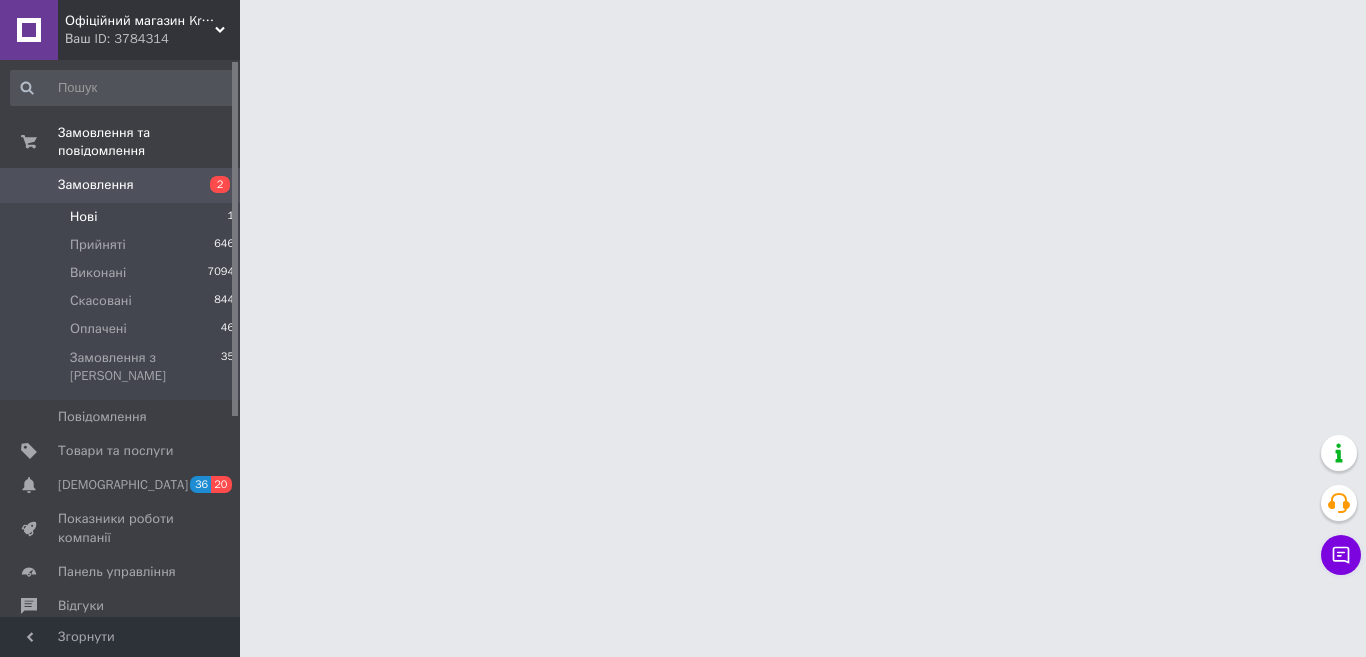 click on "Нові 1" at bounding box center [123, 217] 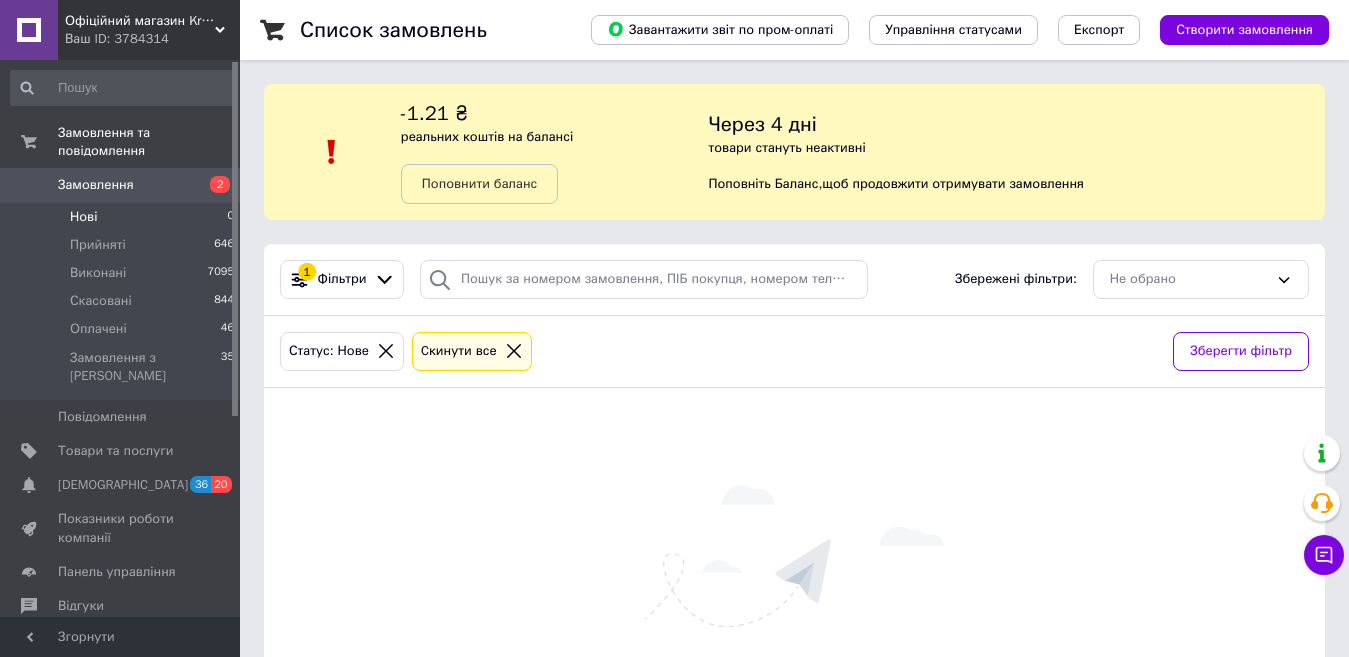 click on "Замовлення" at bounding box center (96, 185) 